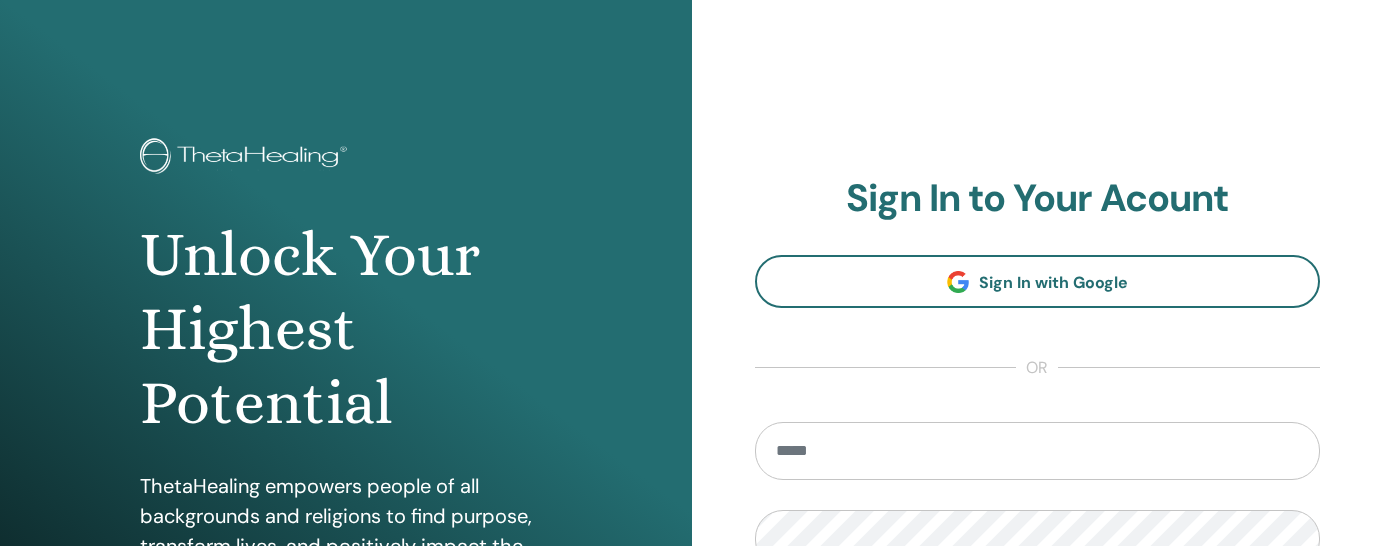 scroll, scrollTop: 0, scrollLeft: 0, axis: both 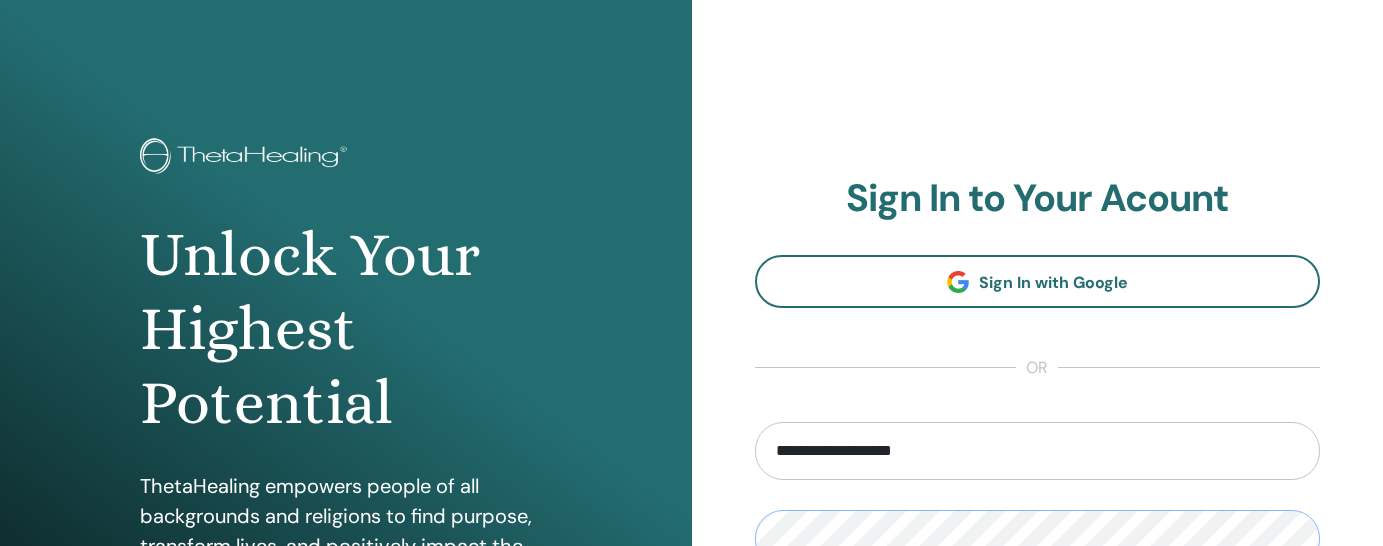 click on "Sign In" at bounding box center [1038, 678] 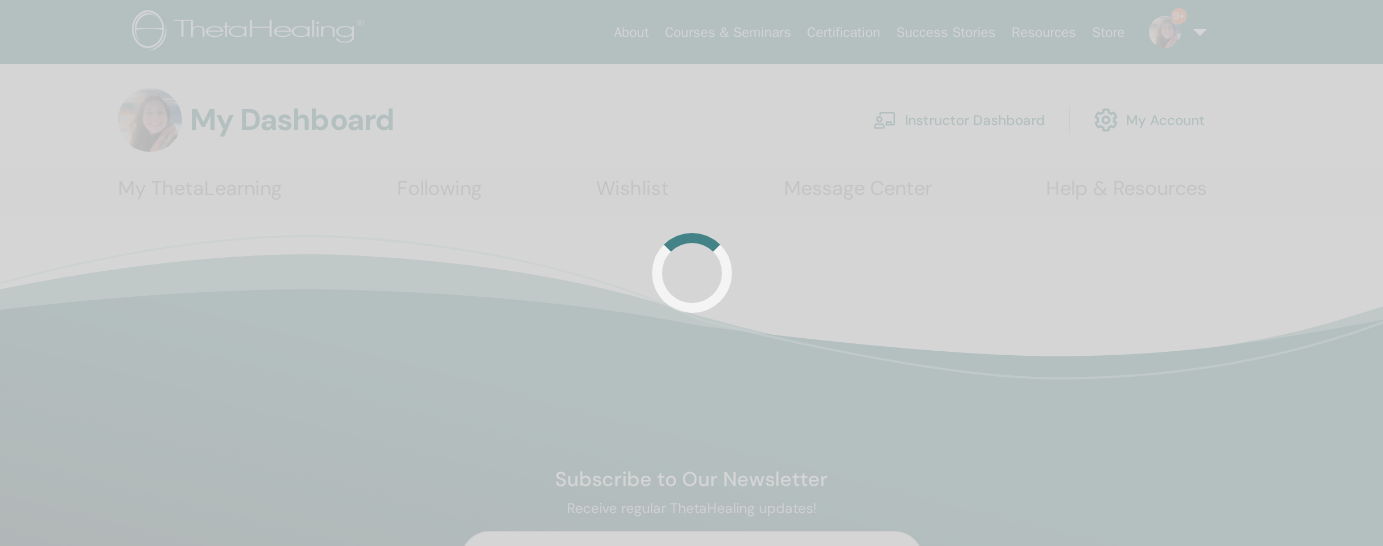 scroll, scrollTop: 0, scrollLeft: 0, axis: both 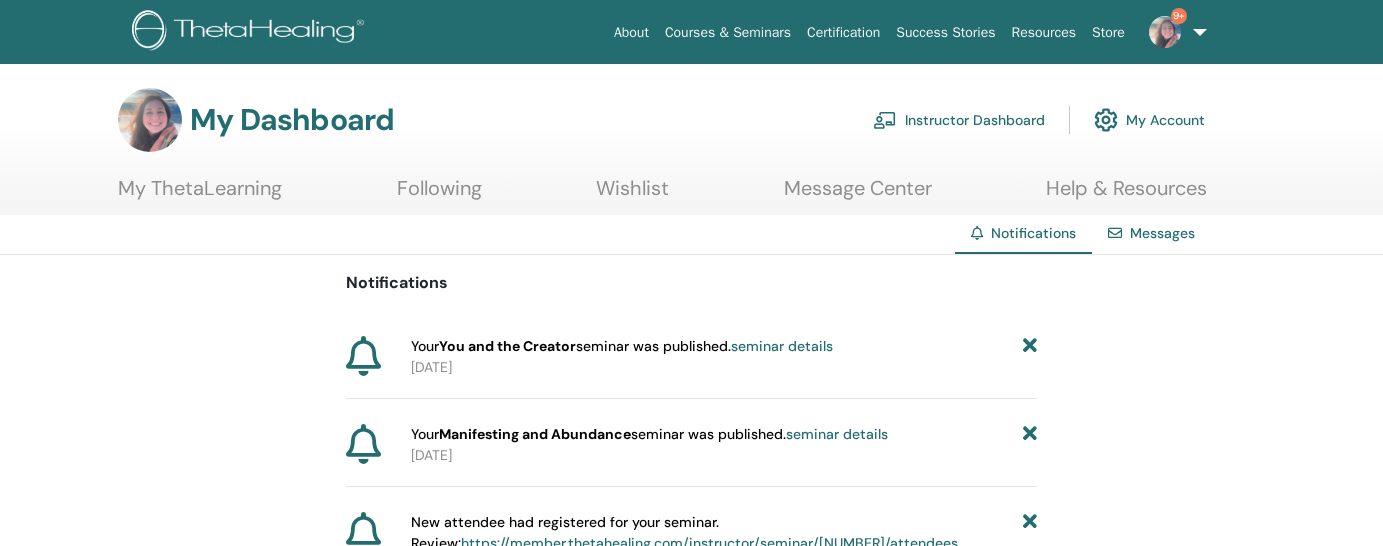 click on "Instructor Dashboard" at bounding box center [959, 120] 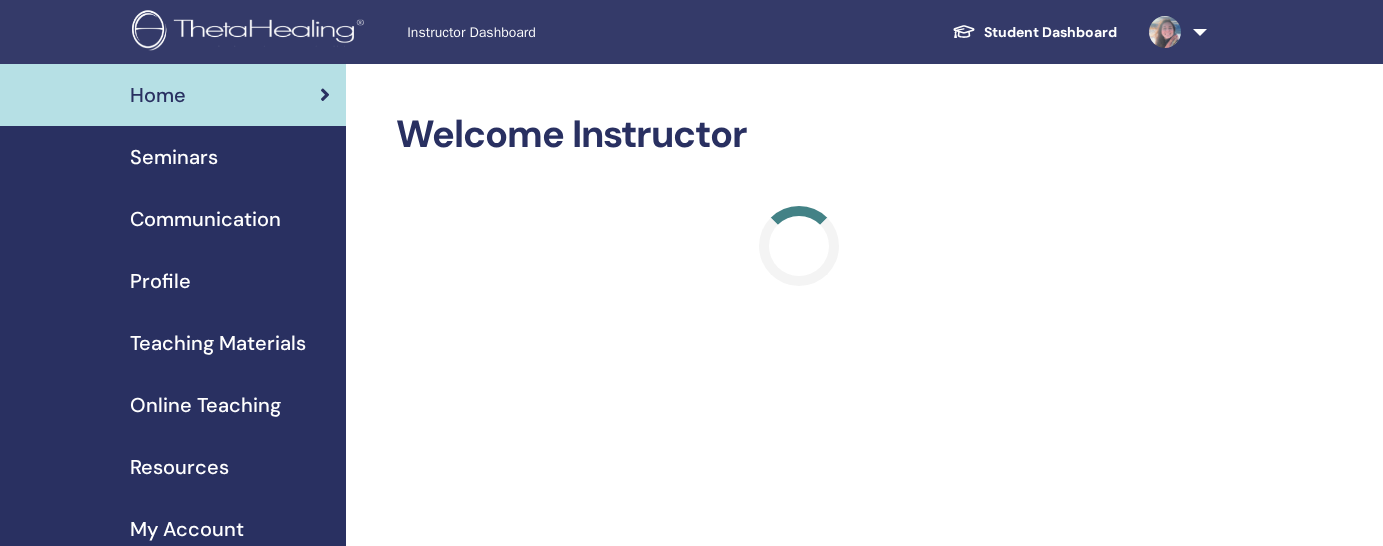 scroll, scrollTop: 0, scrollLeft: 0, axis: both 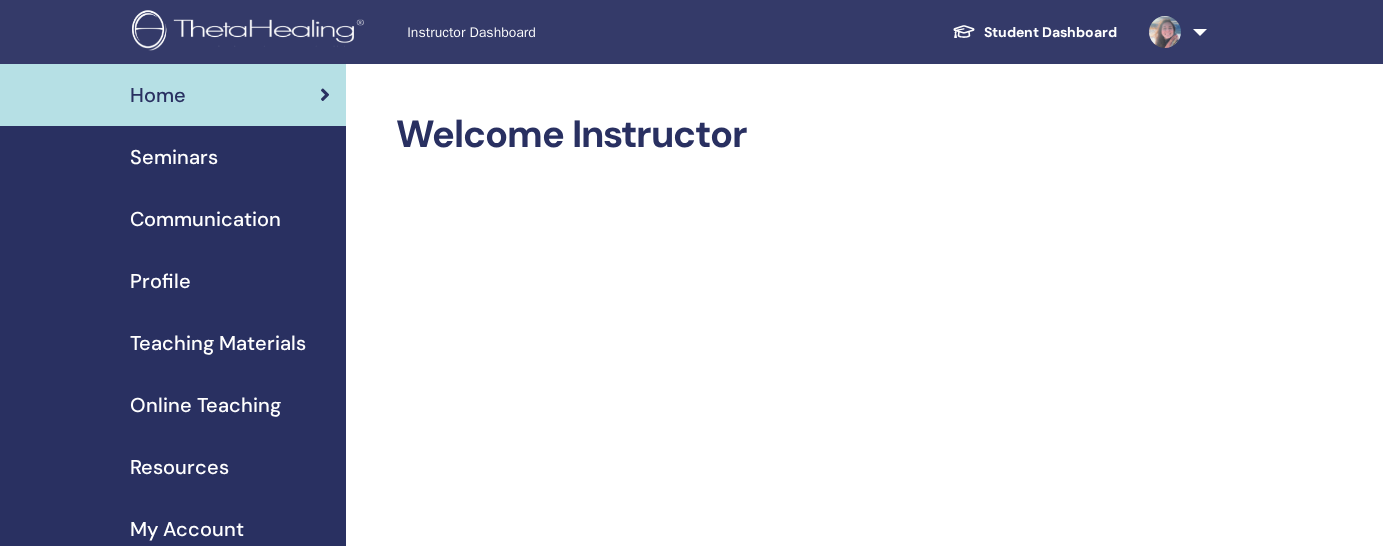 click on "Seminars" at bounding box center (173, 157) 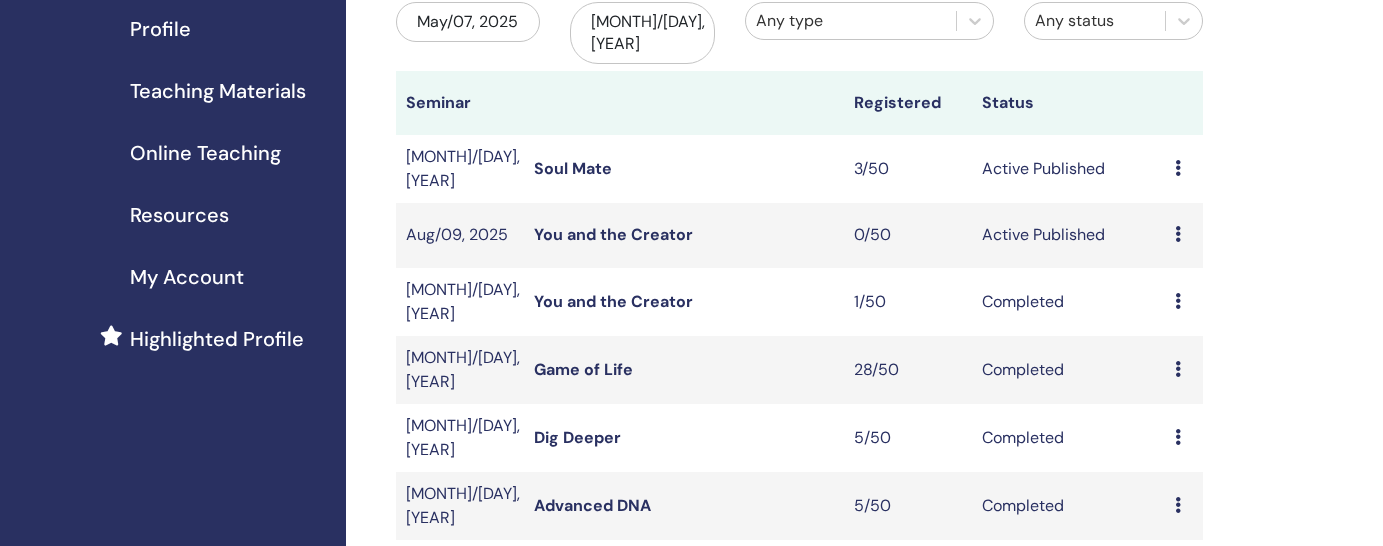 scroll, scrollTop: 260, scrollLeft: 0, axis: vertical 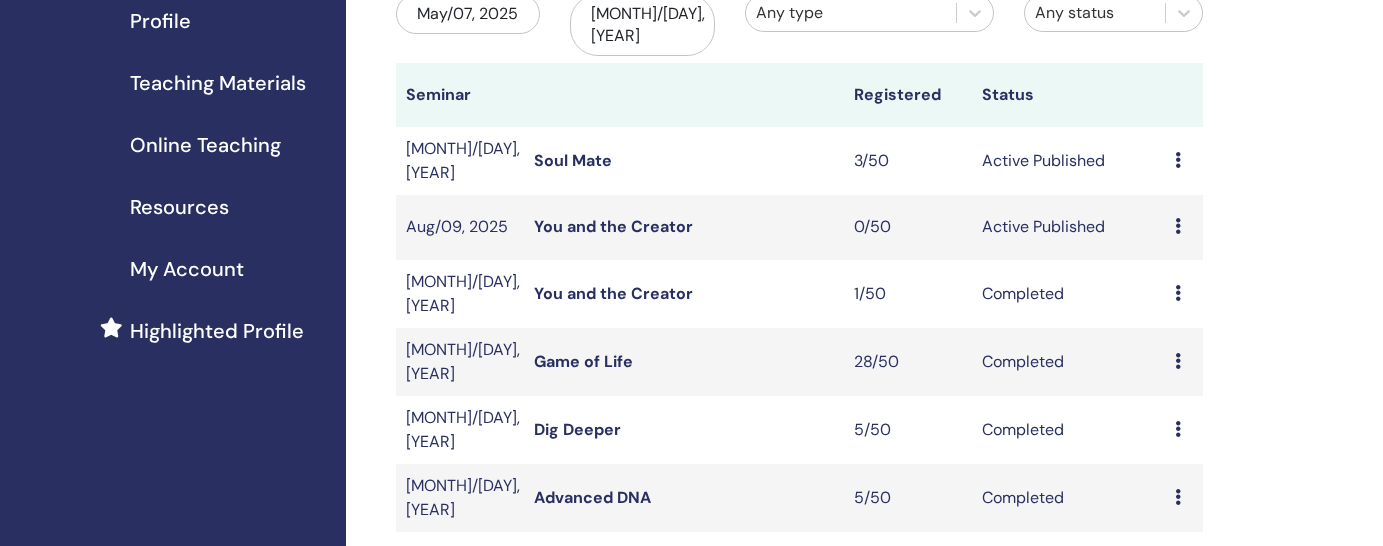 click on "Preview Attendees" at bounding box center [1184, 294] 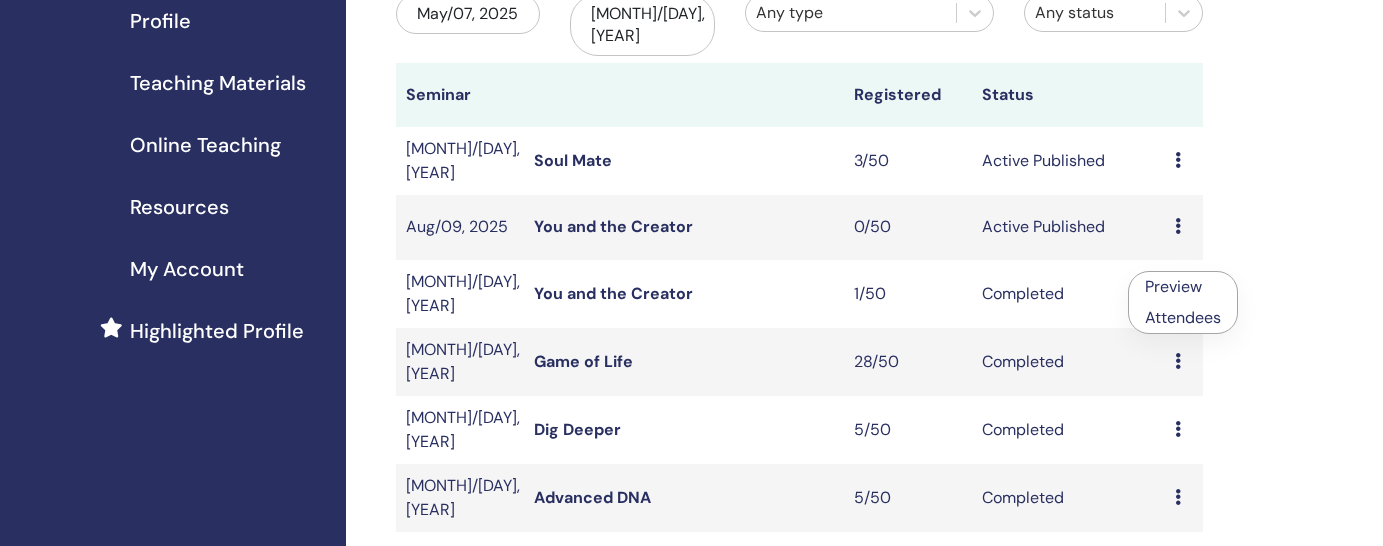 click on "Attendees" at bounding box center (1183, 317) 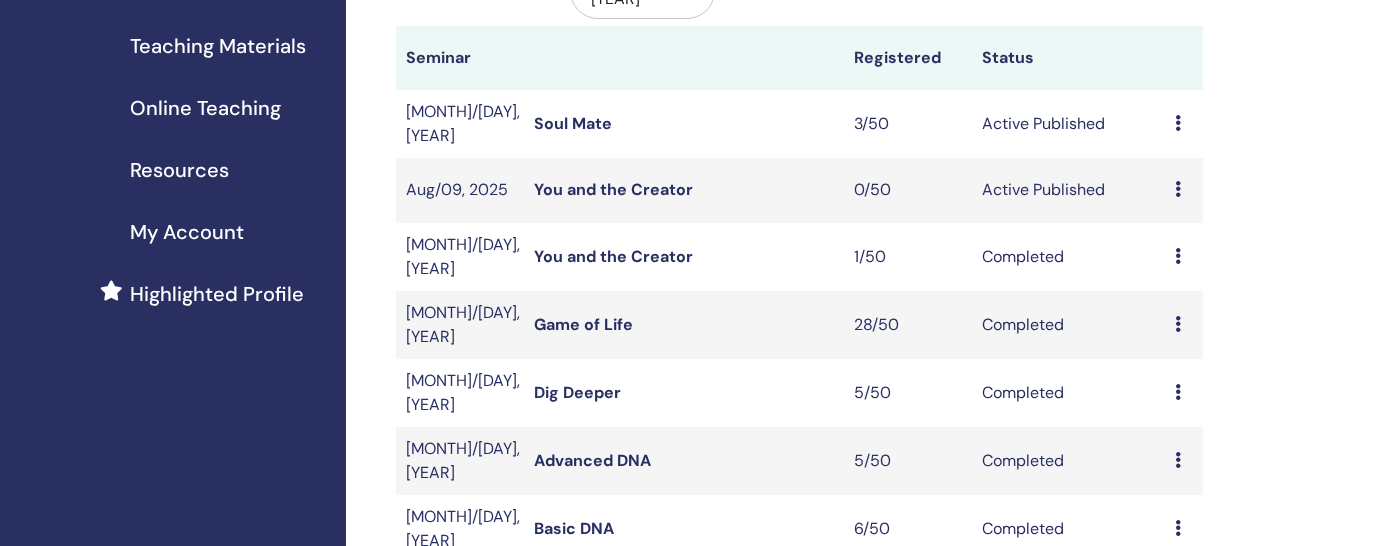 scroll, scrollTop: 287, scrollLeft: 0, axis: vertical 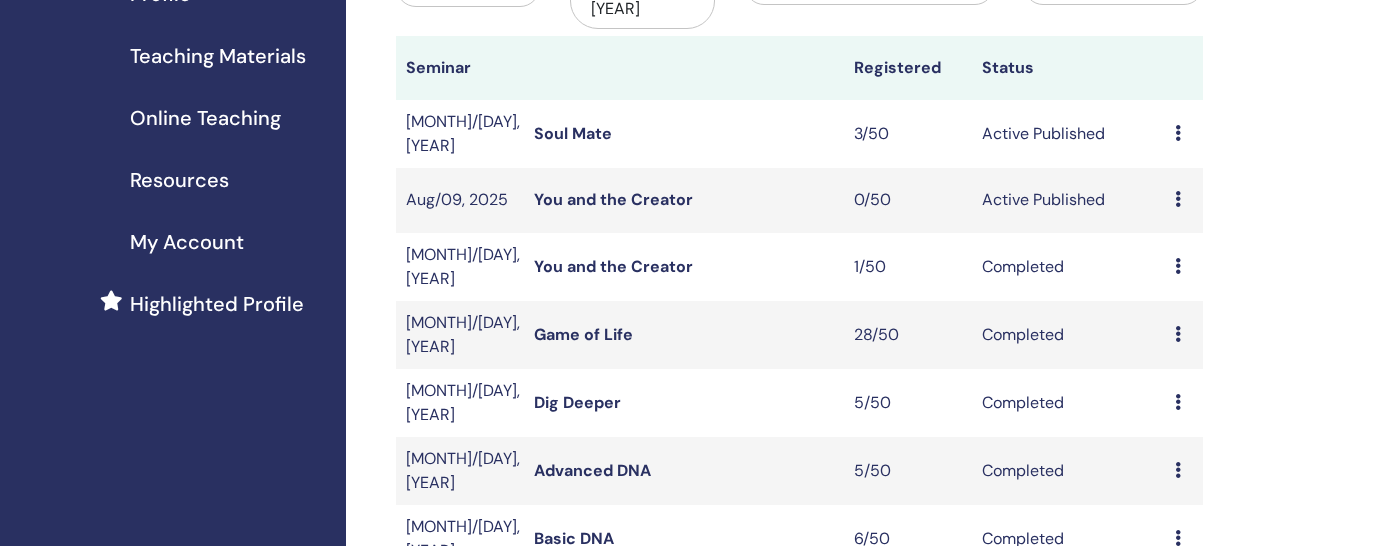 click on "Soul Mate" at bounding box center [573, 133] 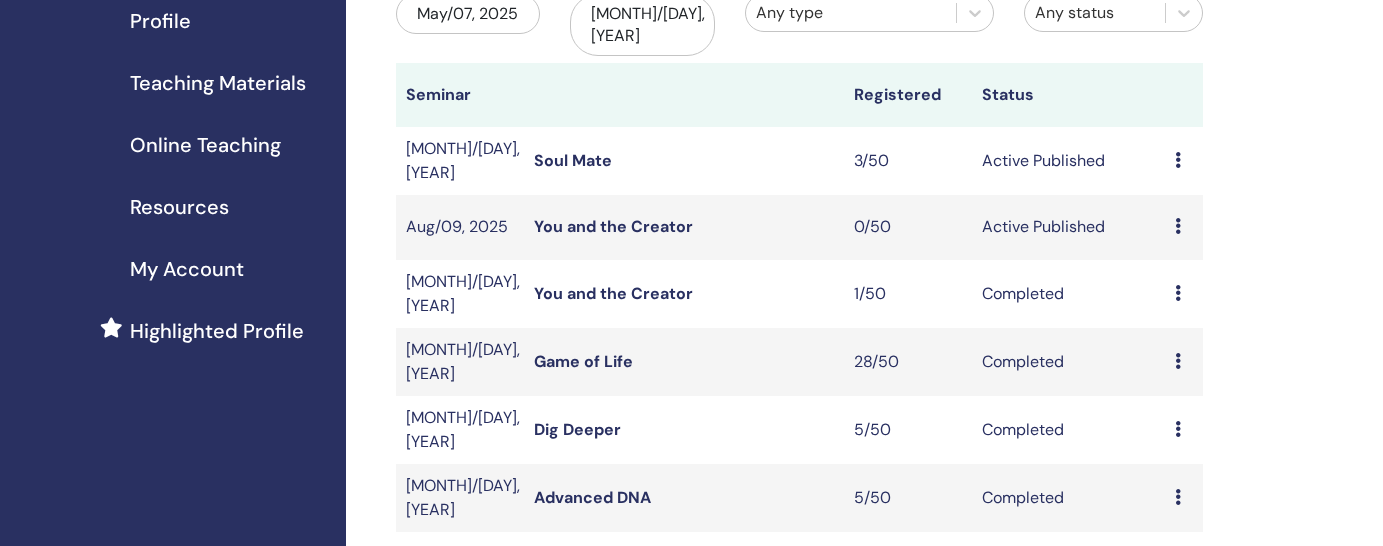 scroll, scrollTop: 263, scrollLeft: 0, axis: vertical 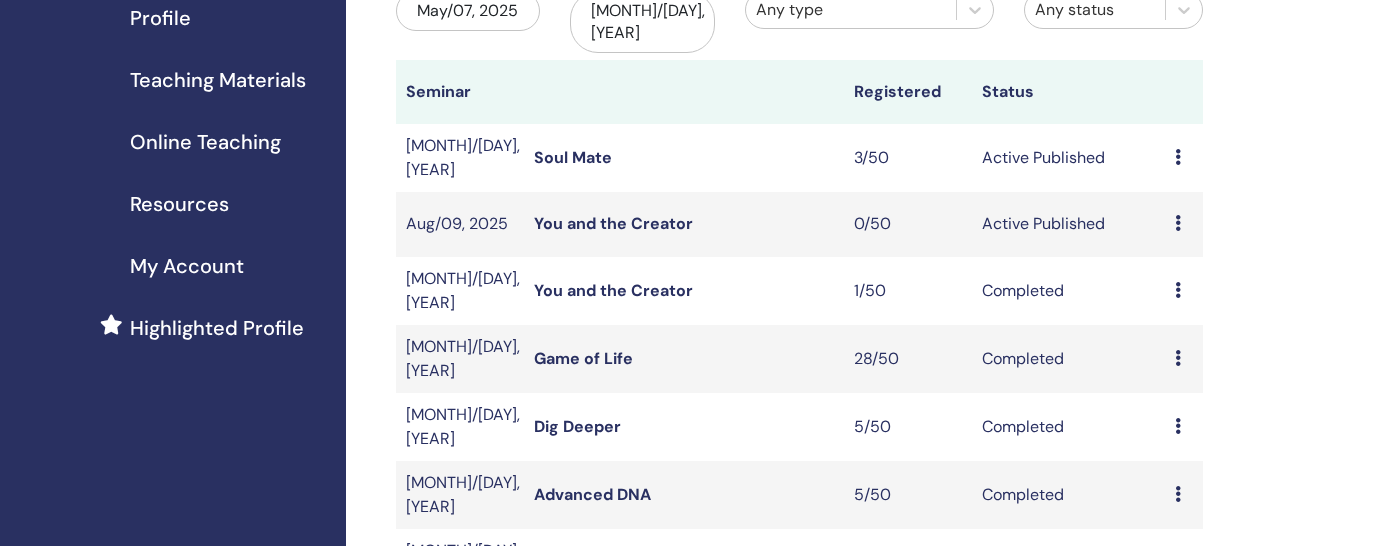 click on "Dig Deeper" at bounding box center (684, 427) 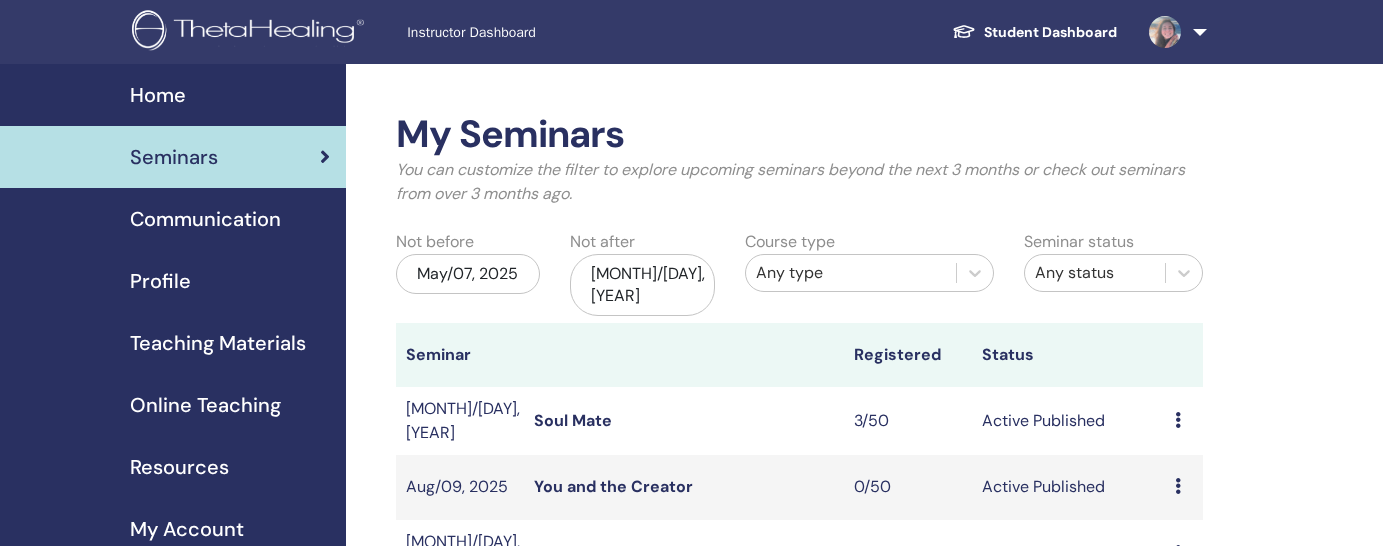 scroll, scrollTop: 0, scrollLeft: 0, axis: both 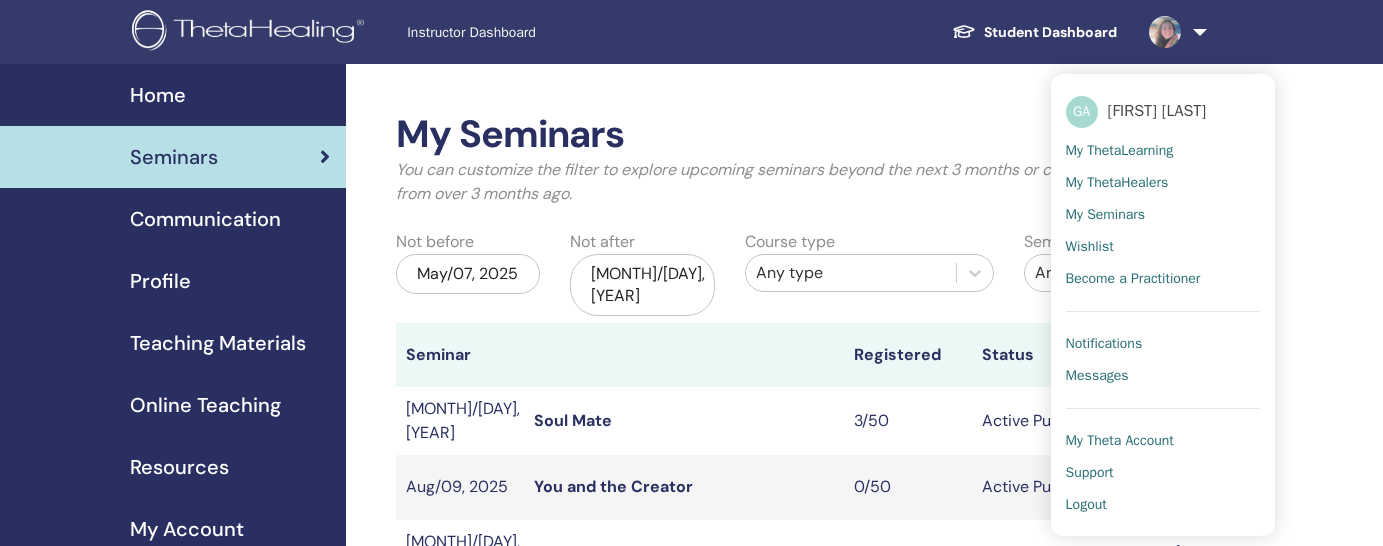 click on "My Seminars" at bounding box center (1105, 215) 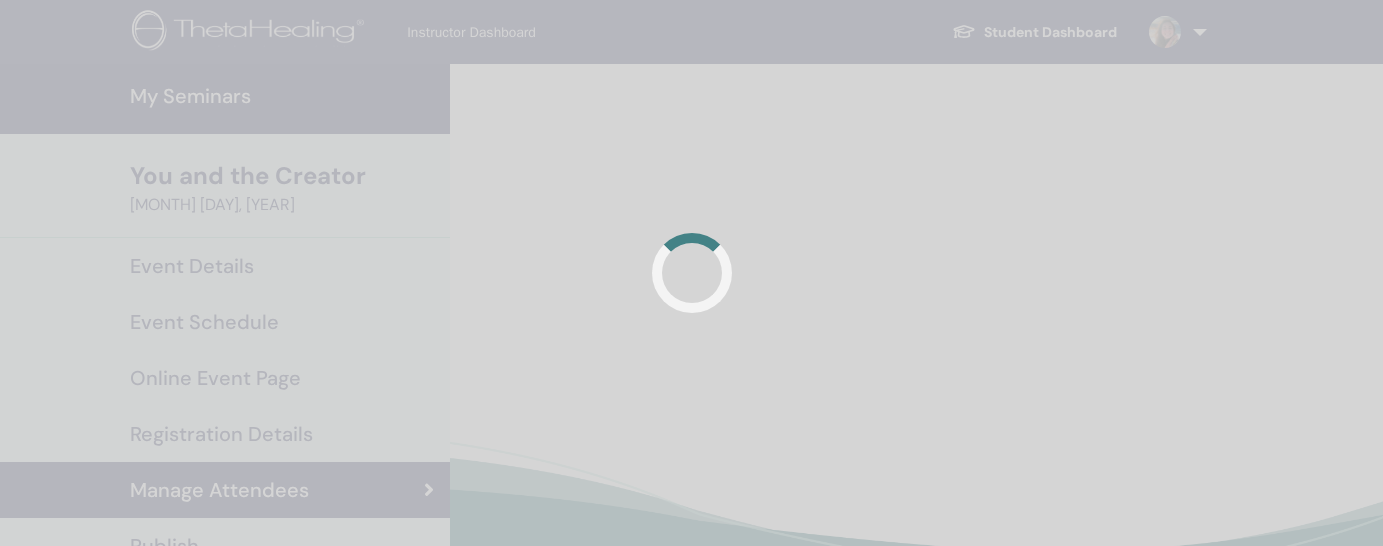 scroll, scrollTop: 0, scrollLeft: 0, axis: both 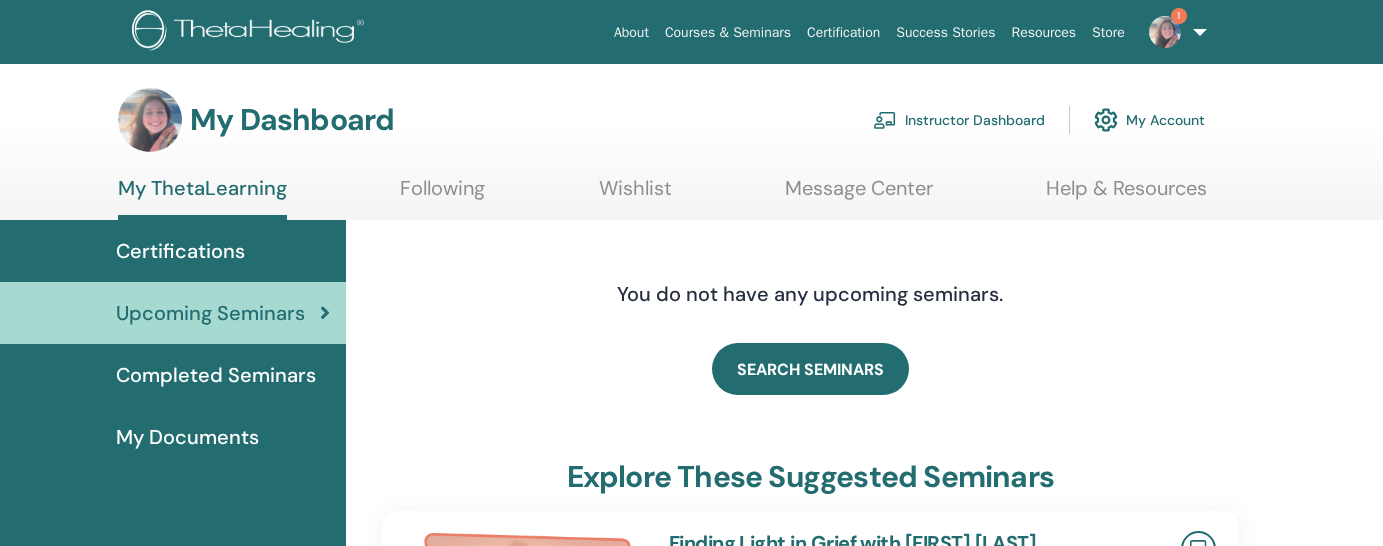 click on "Instructor Dashboard" at bounding box center [959, 120] 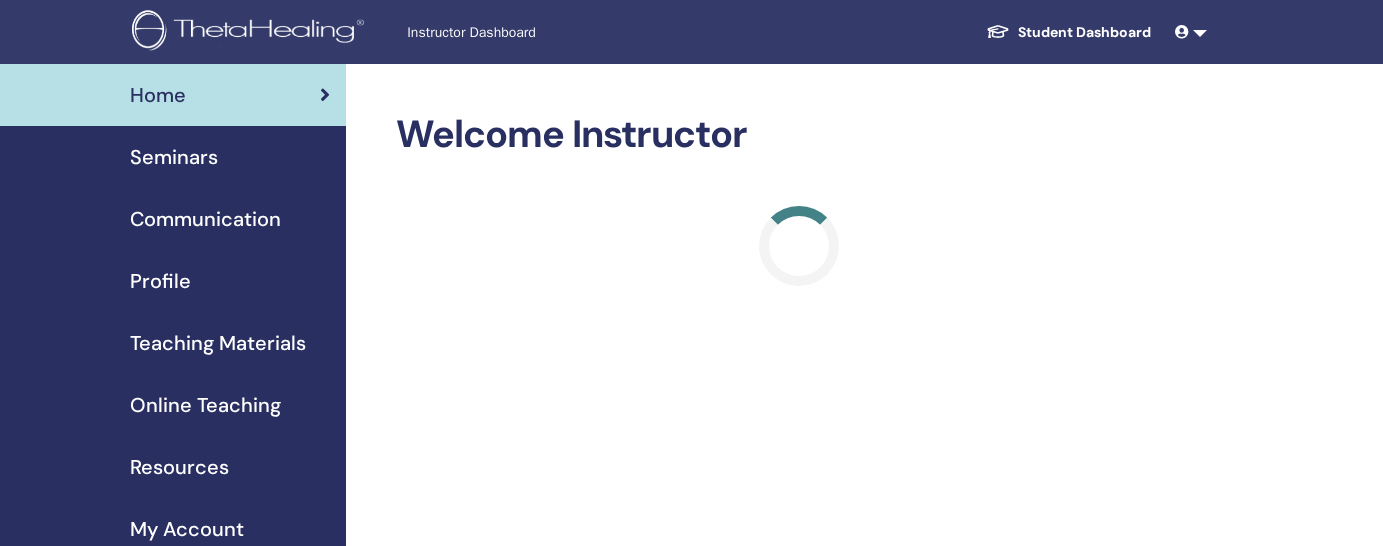 scroll, scrollTop: 0, scrollLeft: 0, axis: both 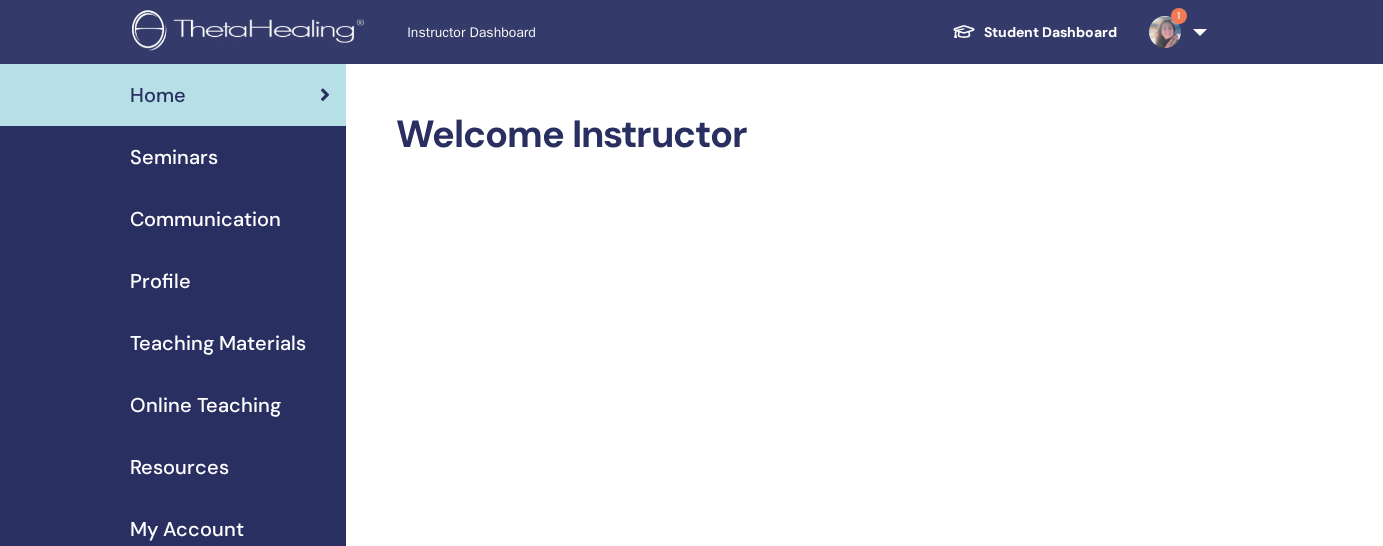 click on "Seminars" at bounding box center [173, 157] 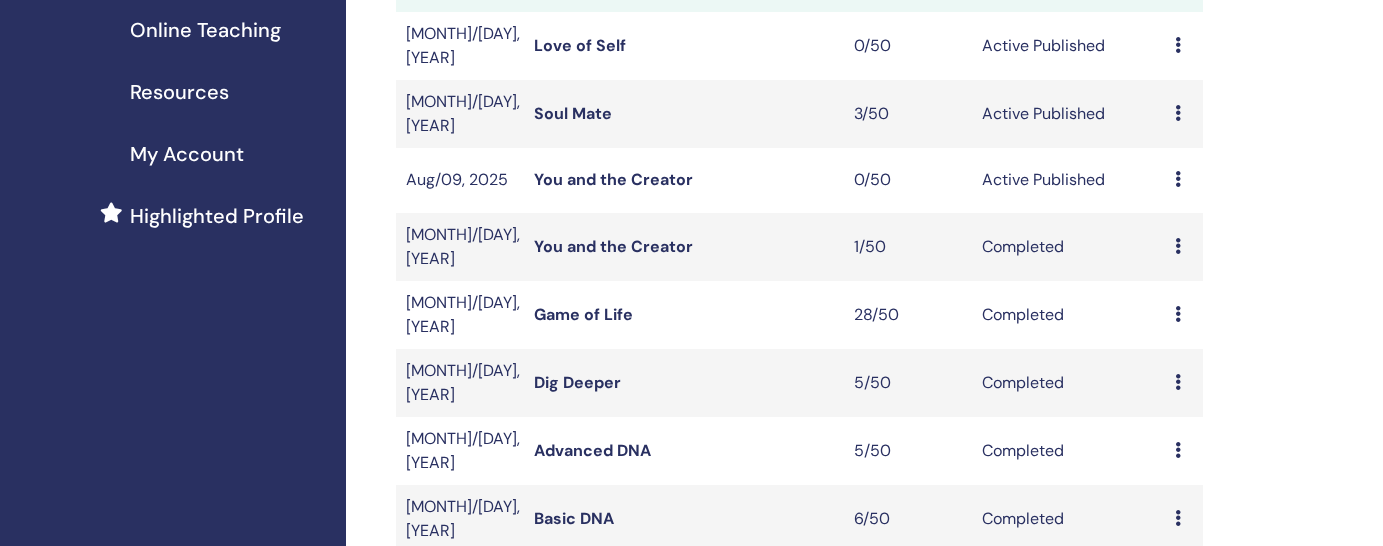 scroll, scrollTop: 375, scrollLeft: 0, axis: vertical 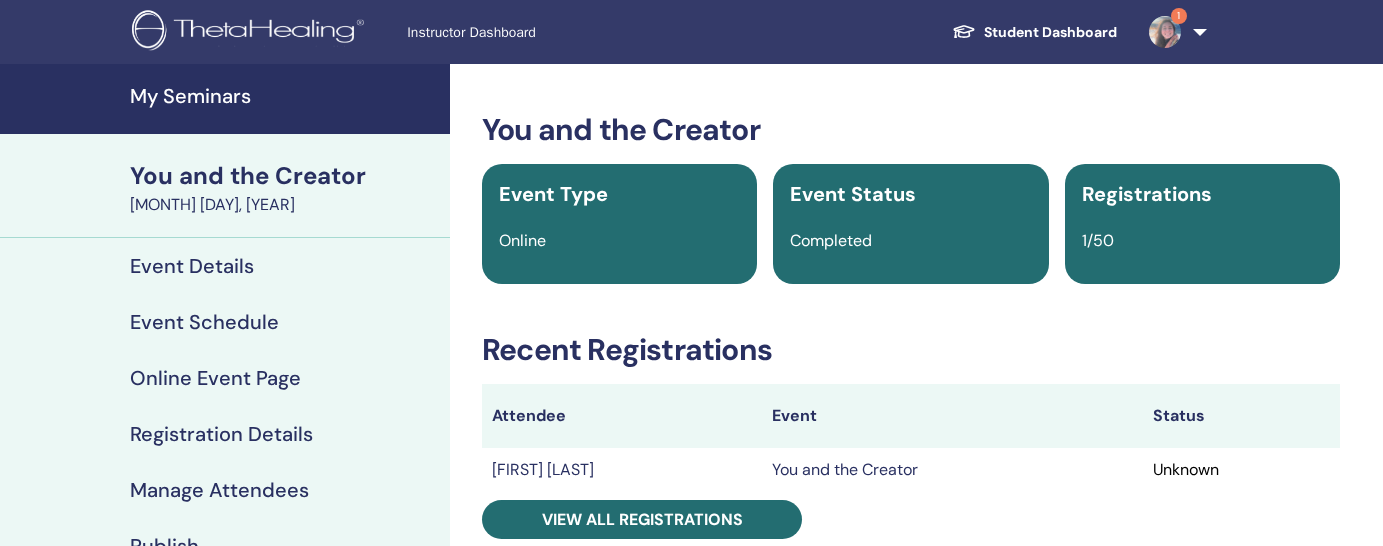 click on "My Seminars" at bounding box center [284, 96] 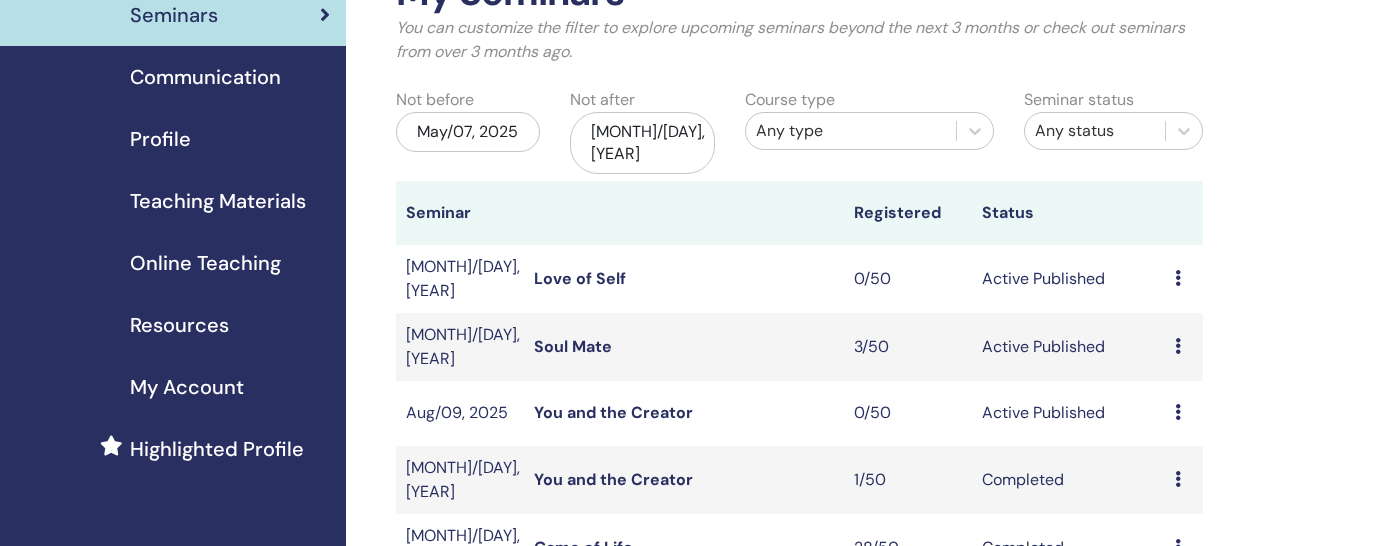 scroll, scrollTop: 189, scrollLeft: 0, axis: vertical 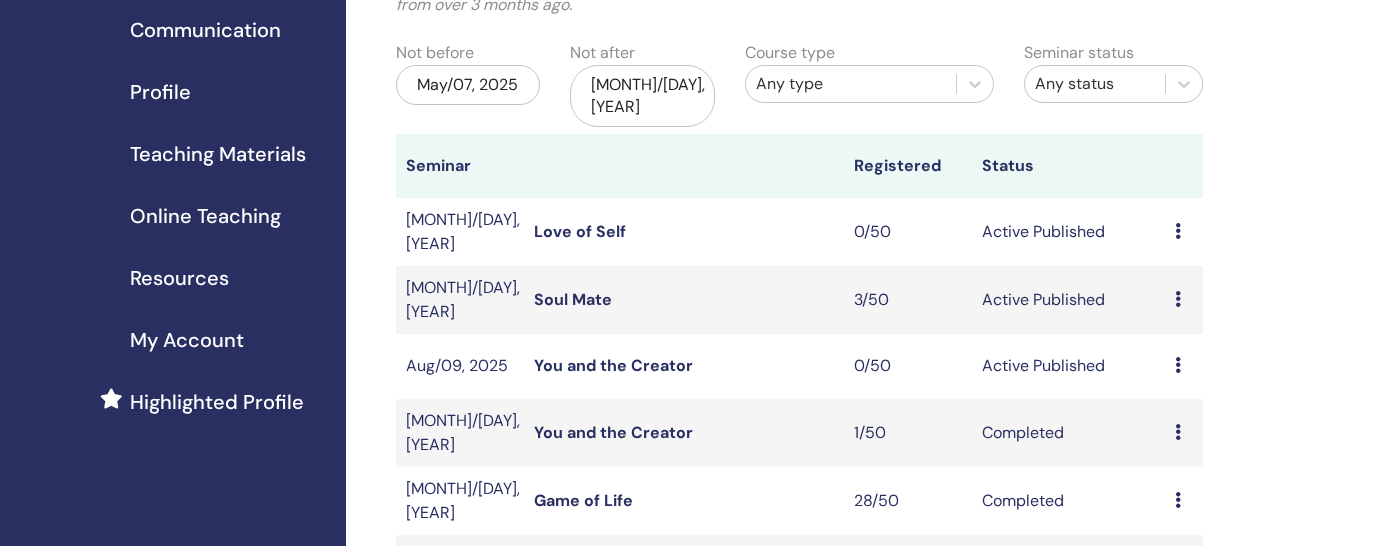 click on "You and the Creator" at bounding box center (613, 365) 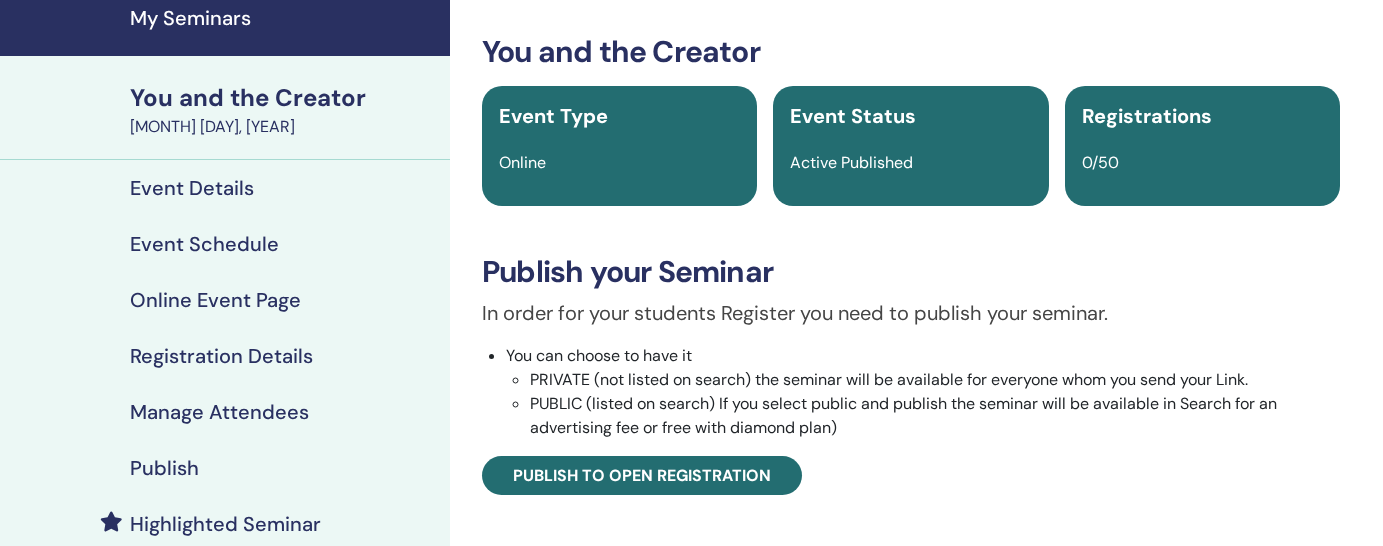 scroll, scrollTop: 64, scrollLeft: 0, axis: vertical 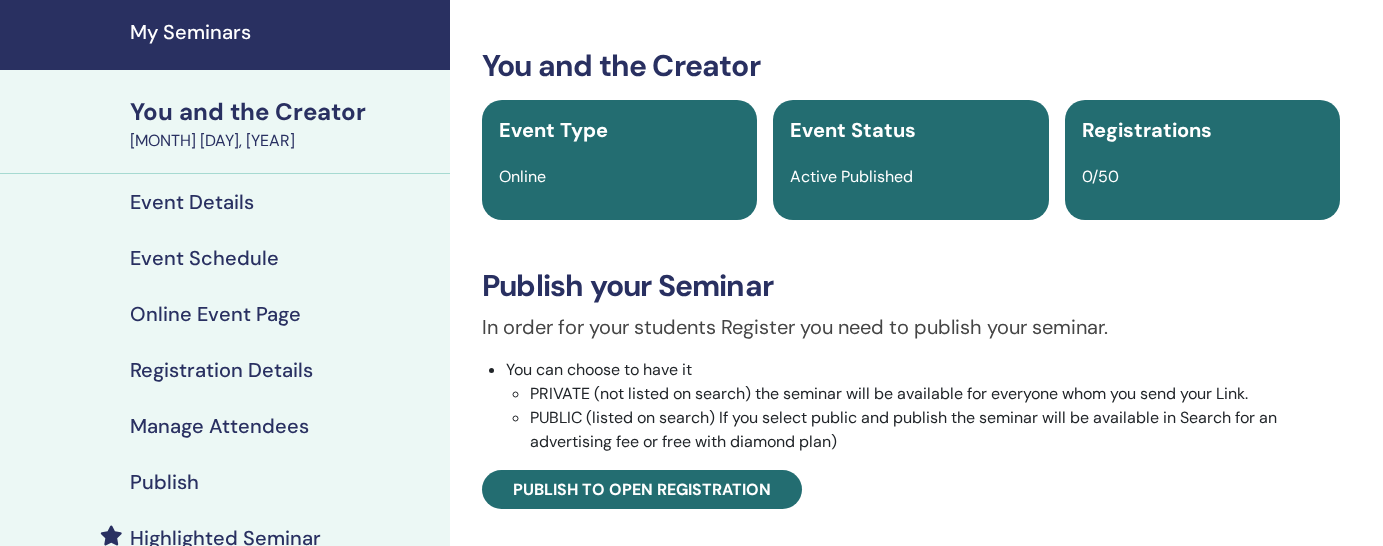 click on "My Seminars" at bounding box center [284, 32] 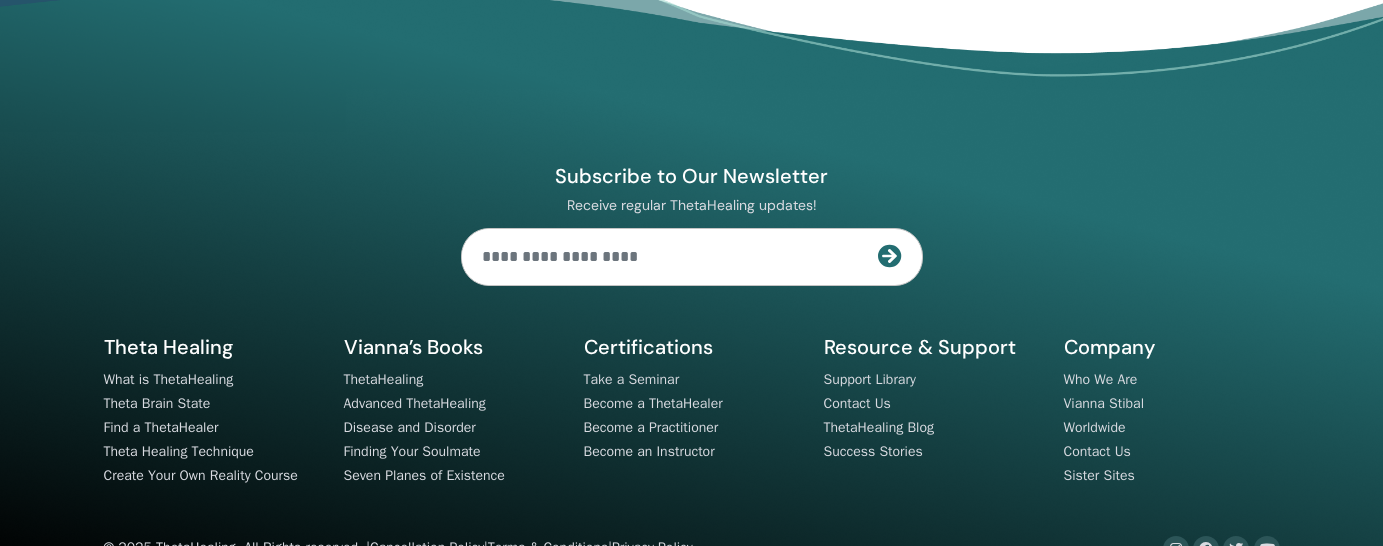 scroll, scrollTop: 1750, scrollLeft: 0, axis: vertical 